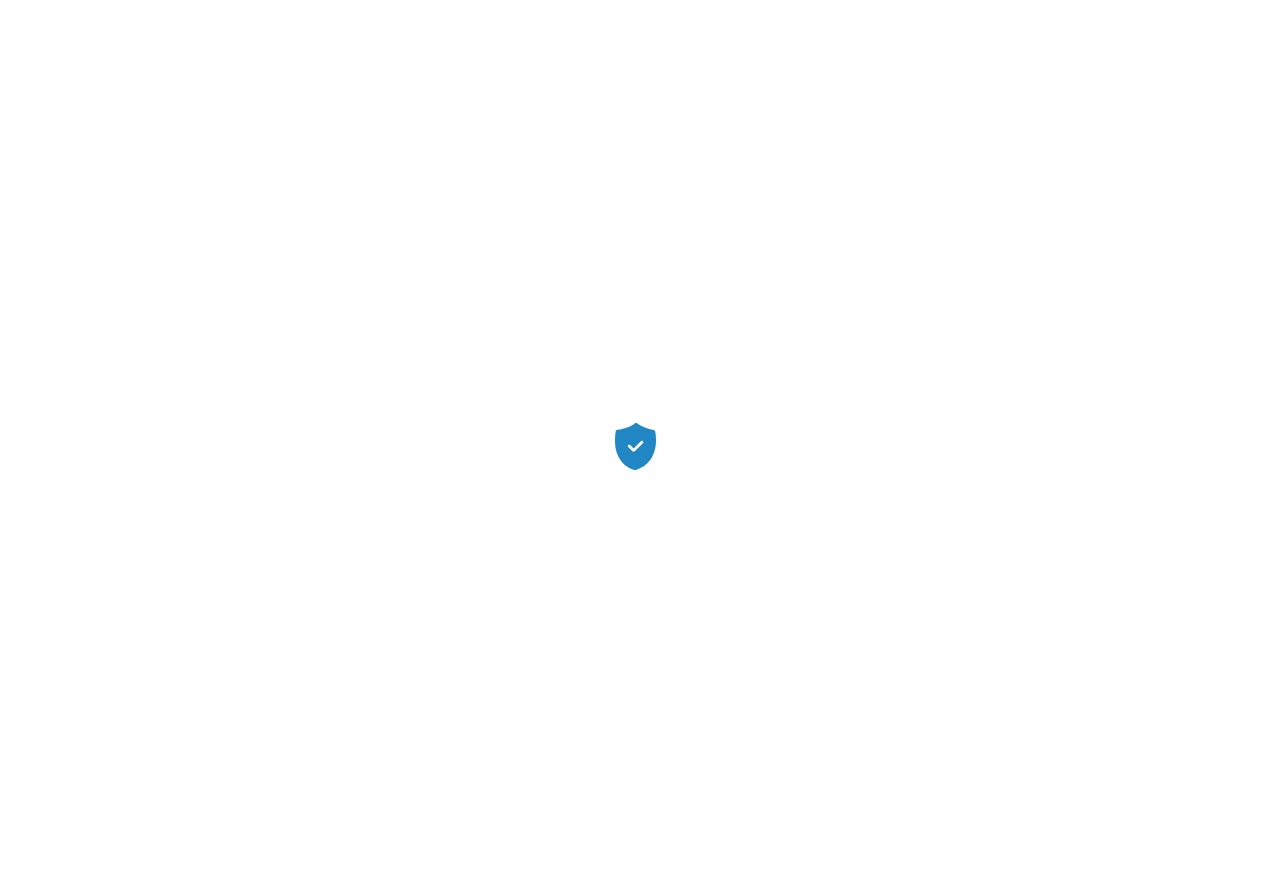 scroll, scrollTop: 0, scrollLeft: 0, axis: both 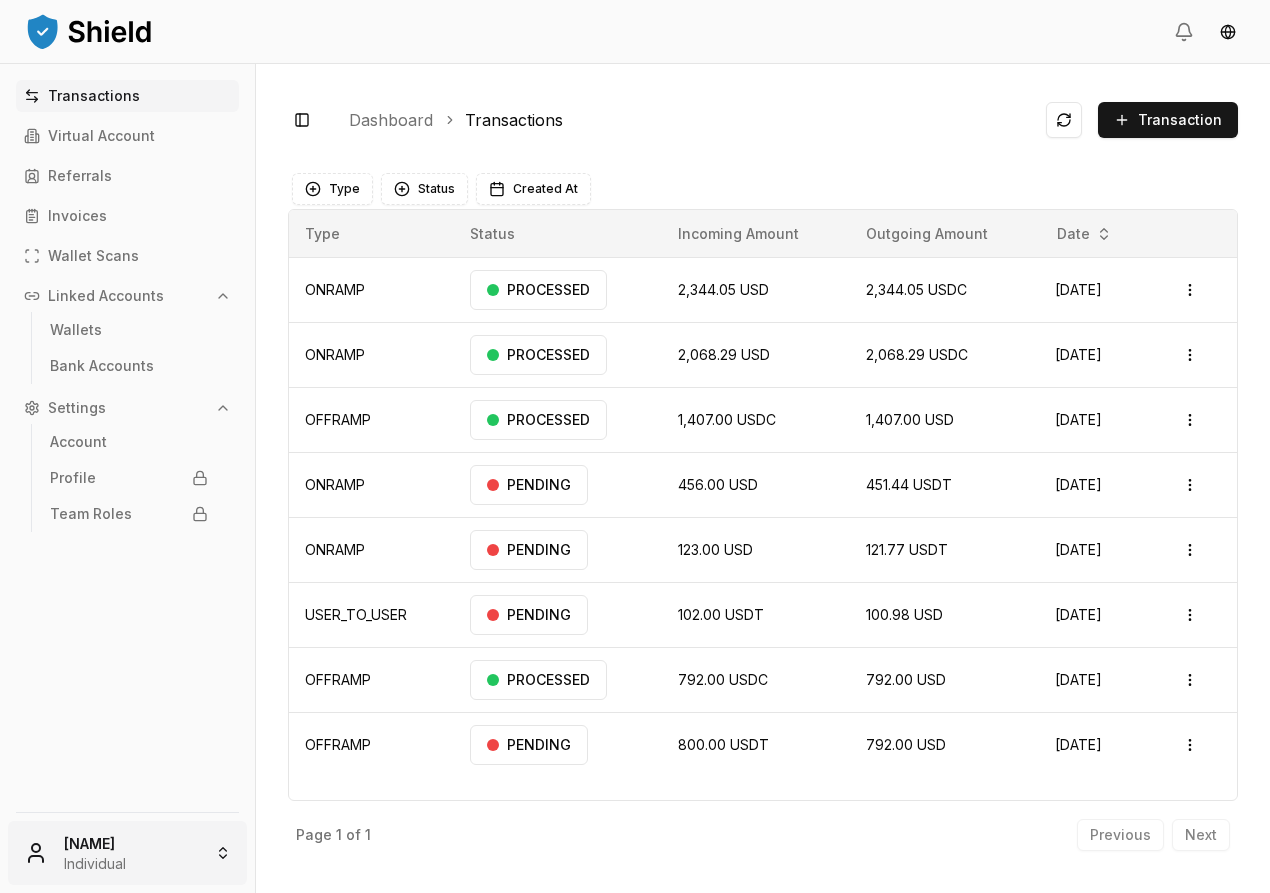click on "Transactions Virtual Account Referrals Invoices Wallet Scans Linked Accounts Wallets Bank Accounts Settings Account Profile Team Roles Lucas Achaval Rodríguez Individual Toggle Sidebar Dashboard Transactions   Transaction ONRAMP   2,344.05 USD   2,344.05 USDC Jul 3, 2025, 2:11 PM PROCESSED Open menu ONRAMP   2,068.29 USD   2,068.29 USDC Jun 13, 2025, 4:02 PM PROCESSED Open menu OFFRAMP   1,407.00 USDC   1,407.00 USD May 9, 2025, 4:17 PM PROCESSED Open menu ONRAMP   456.00 USD   451.44 USDT Apr 29, 2025, 8:24 PM PENDING Open menu ONRAMP   123.00 USD   121.77 USDT Apr 29, 2025, 8:18 PM PENDING Open menu USER_TO_USER   102.00 USDT   100.98 USD Apr 14, 2025, 2:37 PM PENDING Open menu OFFRAMP   792.00 USDC   792.00 USD Apr 9, 2025, 12:55 PM PROCESSED Open menu OFFRAMP   800.00 USDT   792.00 USD Mar 11, 2025, 10:53 AM PENDING Open menu Page 1 of 1 Previous Next Type Status Created At Type Status Incoming Amount Outgoing Amount Date   ONRAMP   PROCESSED   2,344.05   USD   2,344.05   USDC   Jul 3, 2025, 2:11 PM" at bounding box center [635, 446] 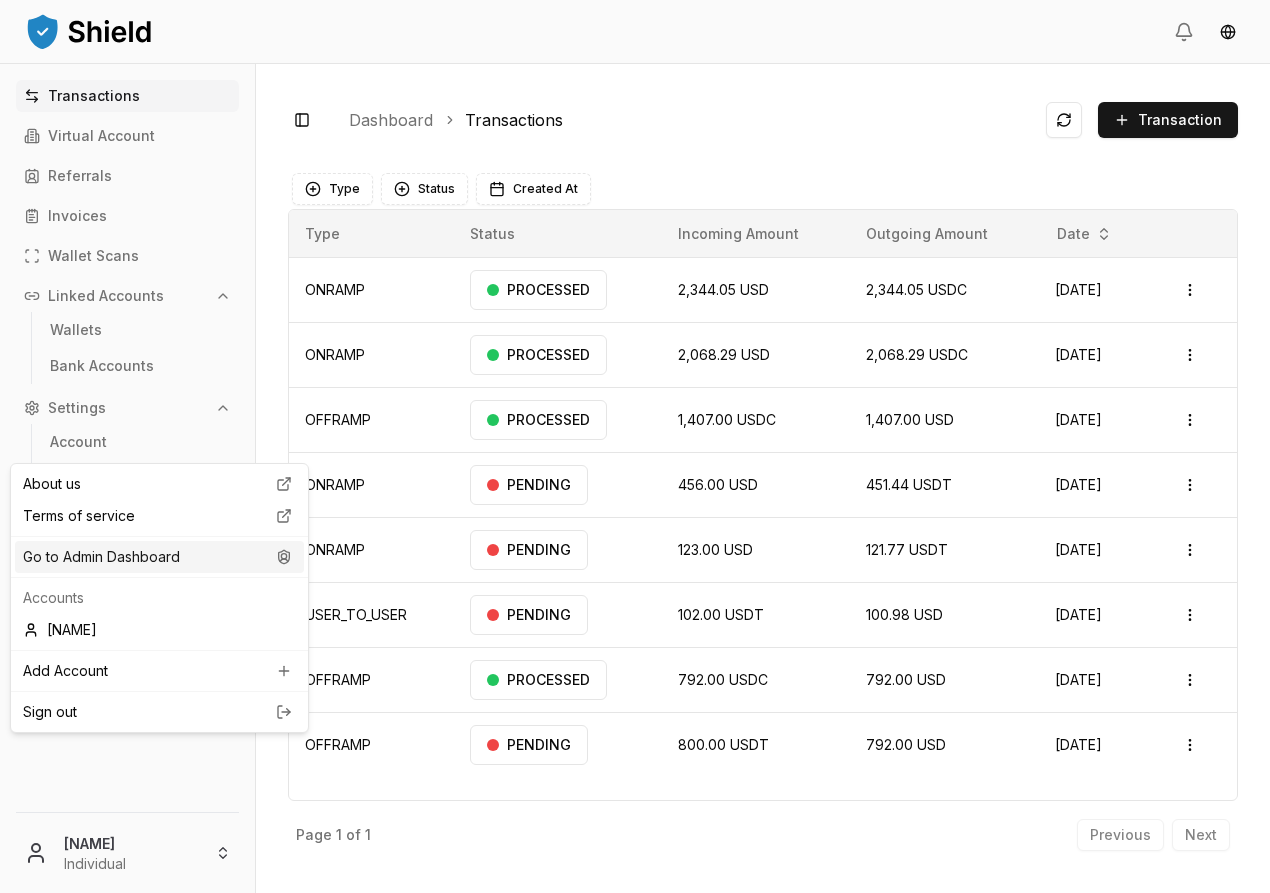 click on "Go to Admin Dashboard" at bounding box center [159, 557] 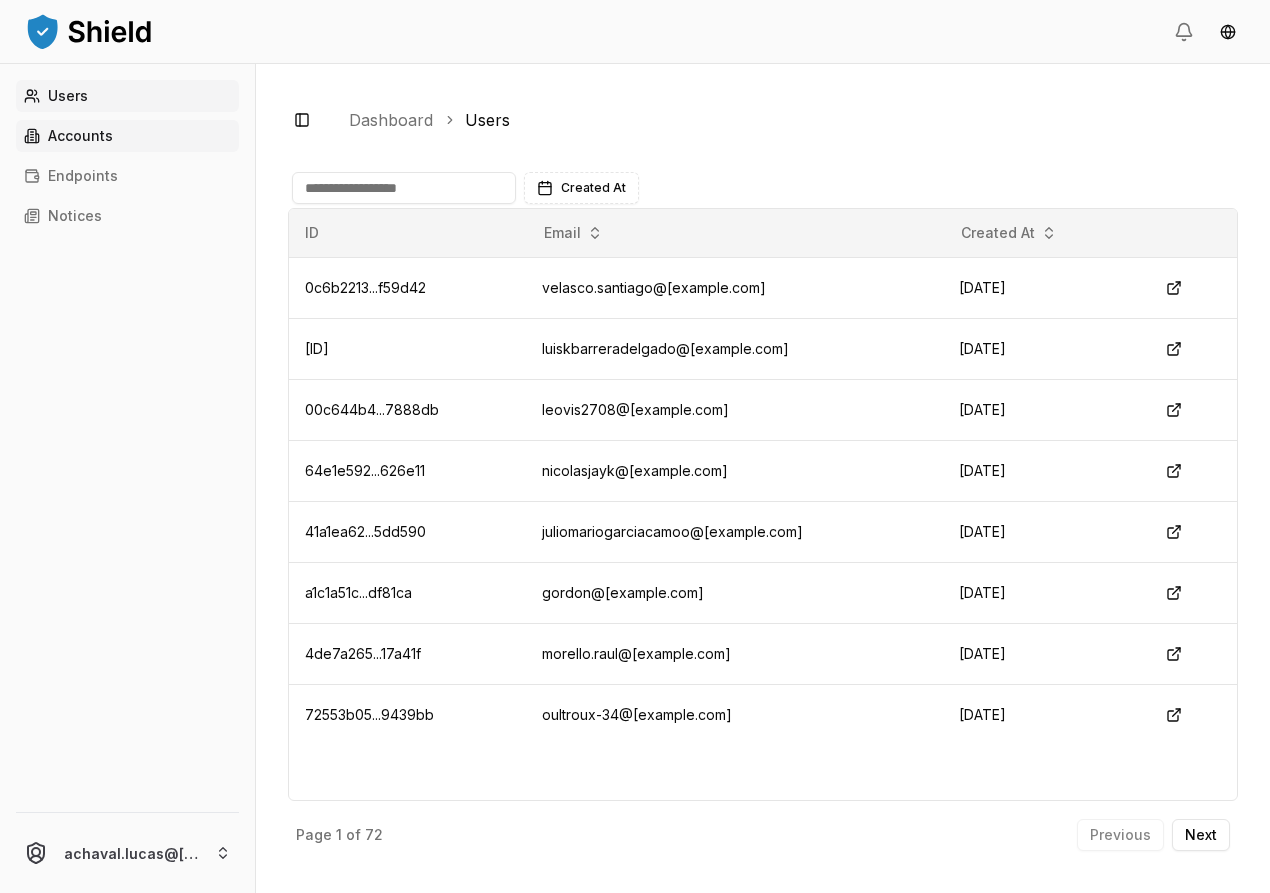 click on "Accounts" at bounding box center [127, 136] 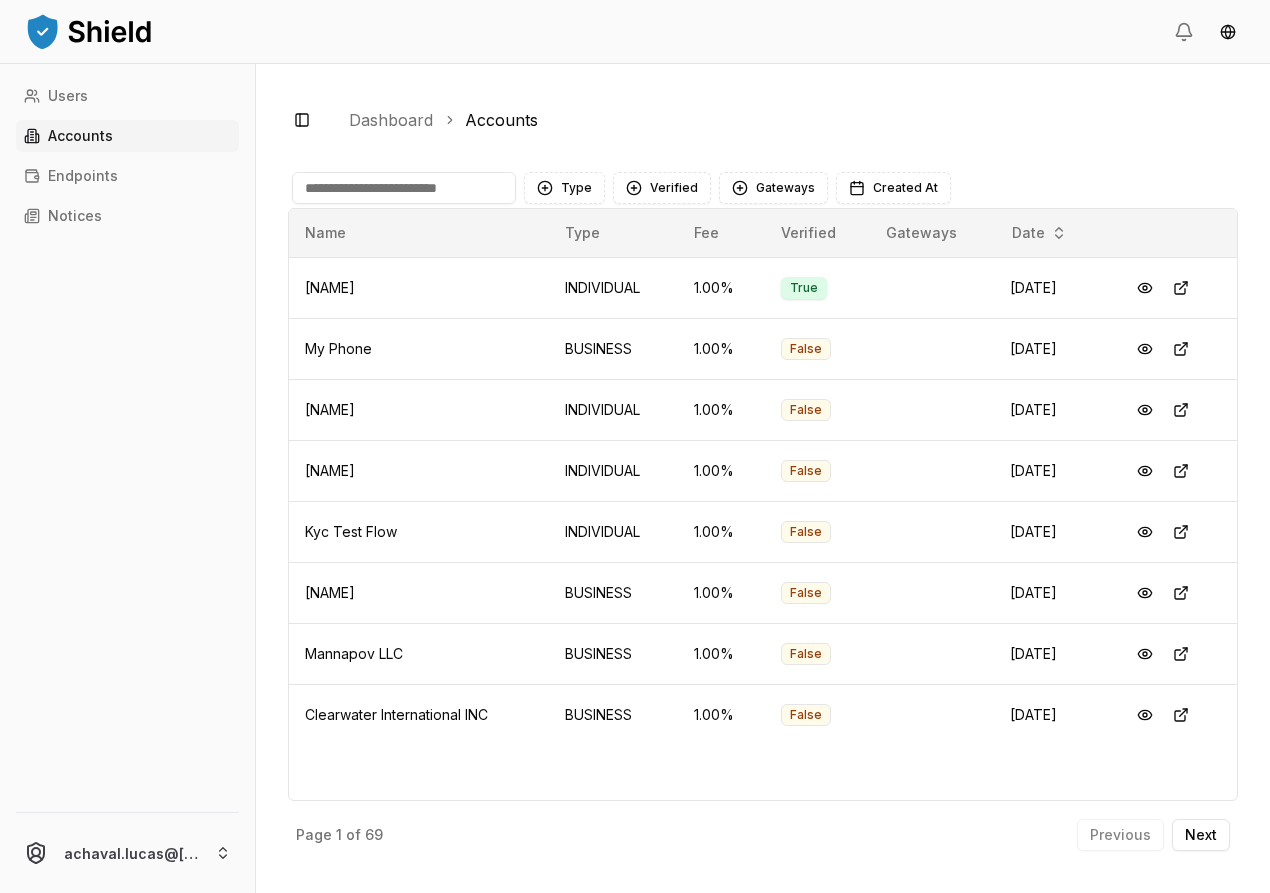 click at bounding box center (404, 188) 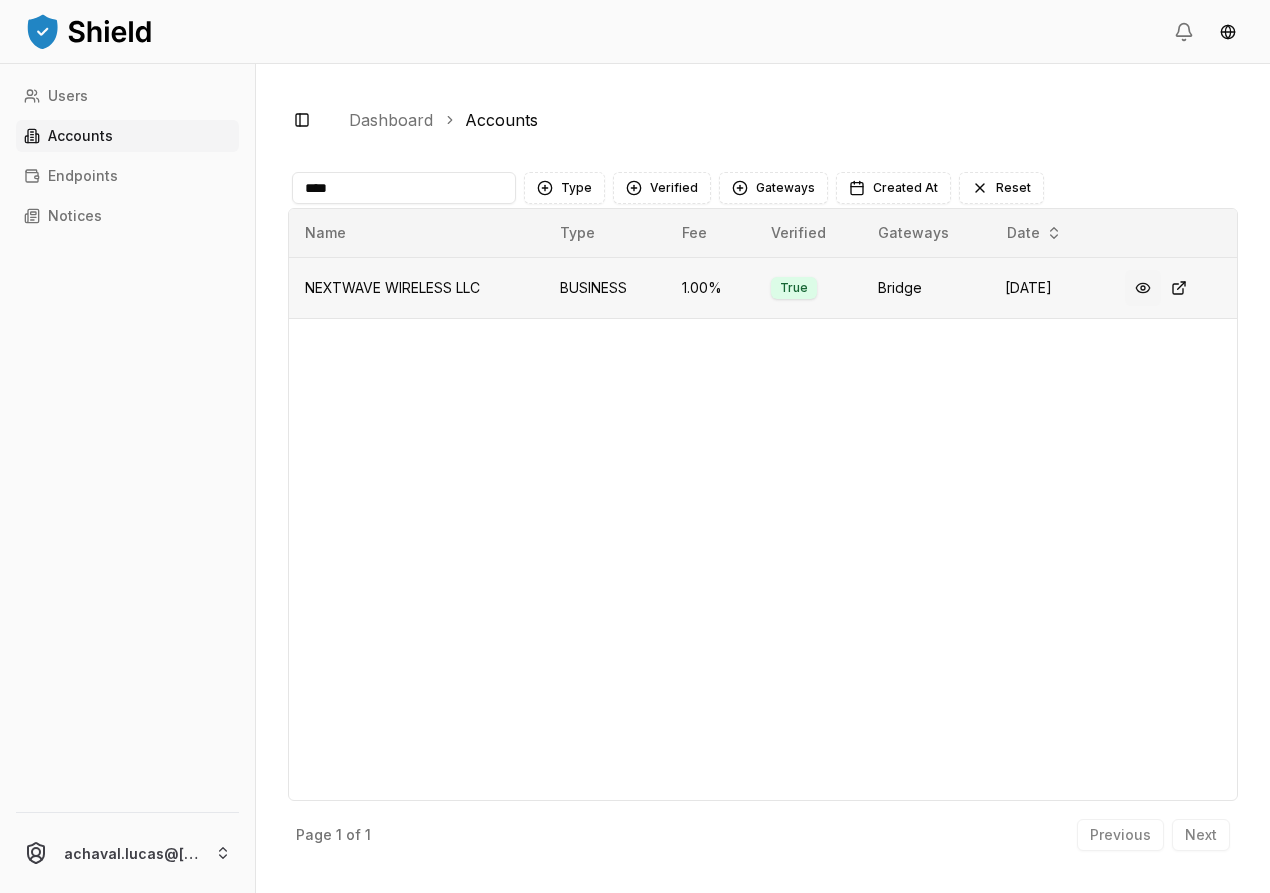 type on "****" 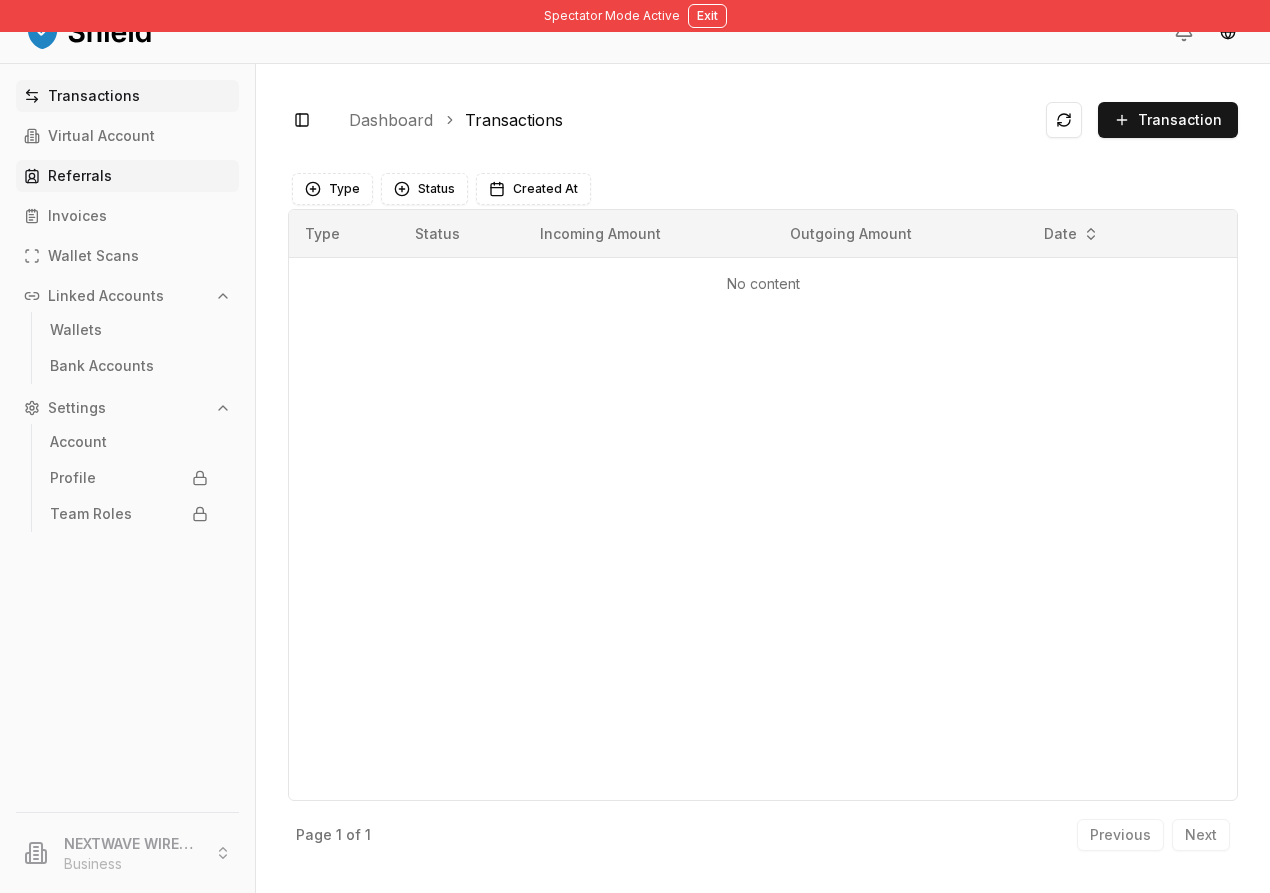 click on "Referrals" at bounding box center [80, 176] 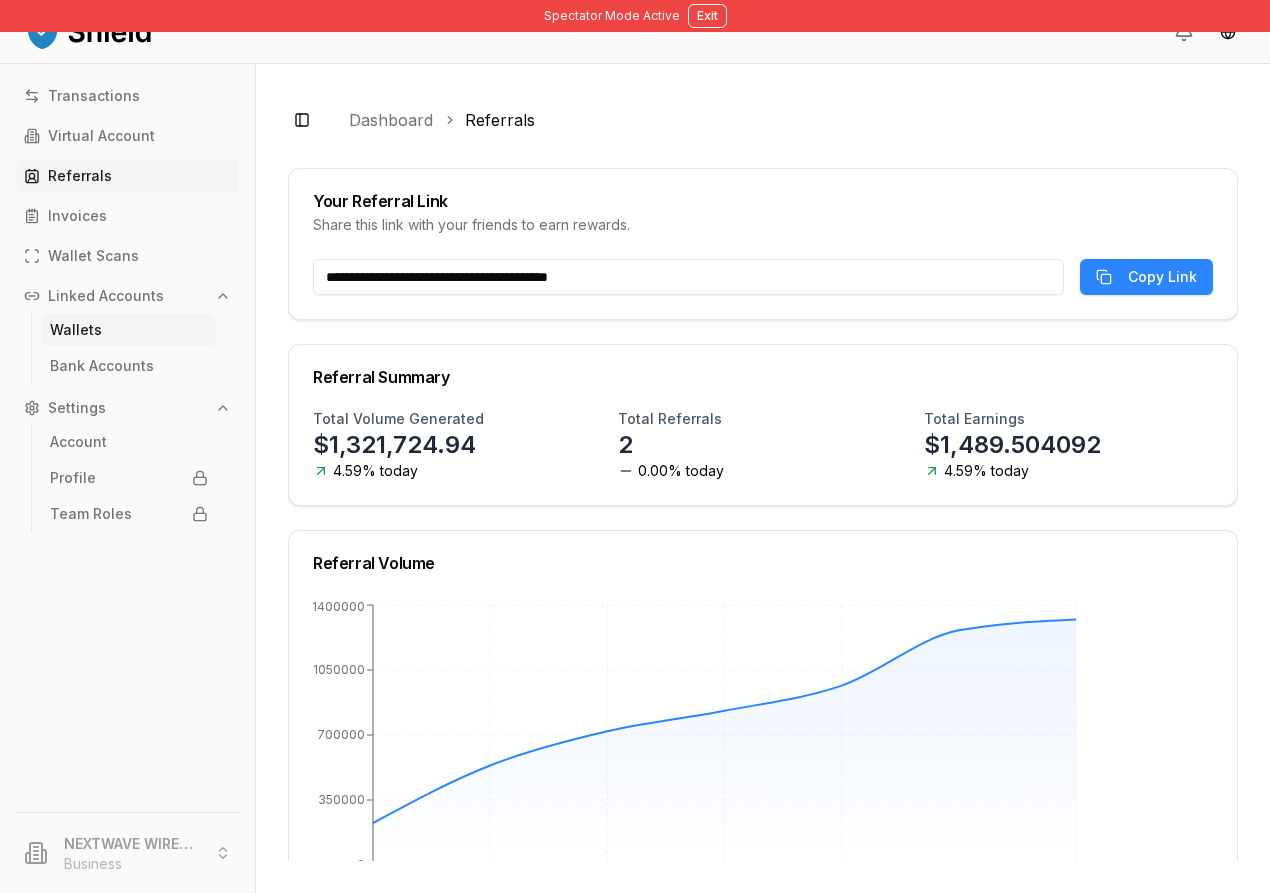 click on "Wallets" at bounding box center [76, 330] 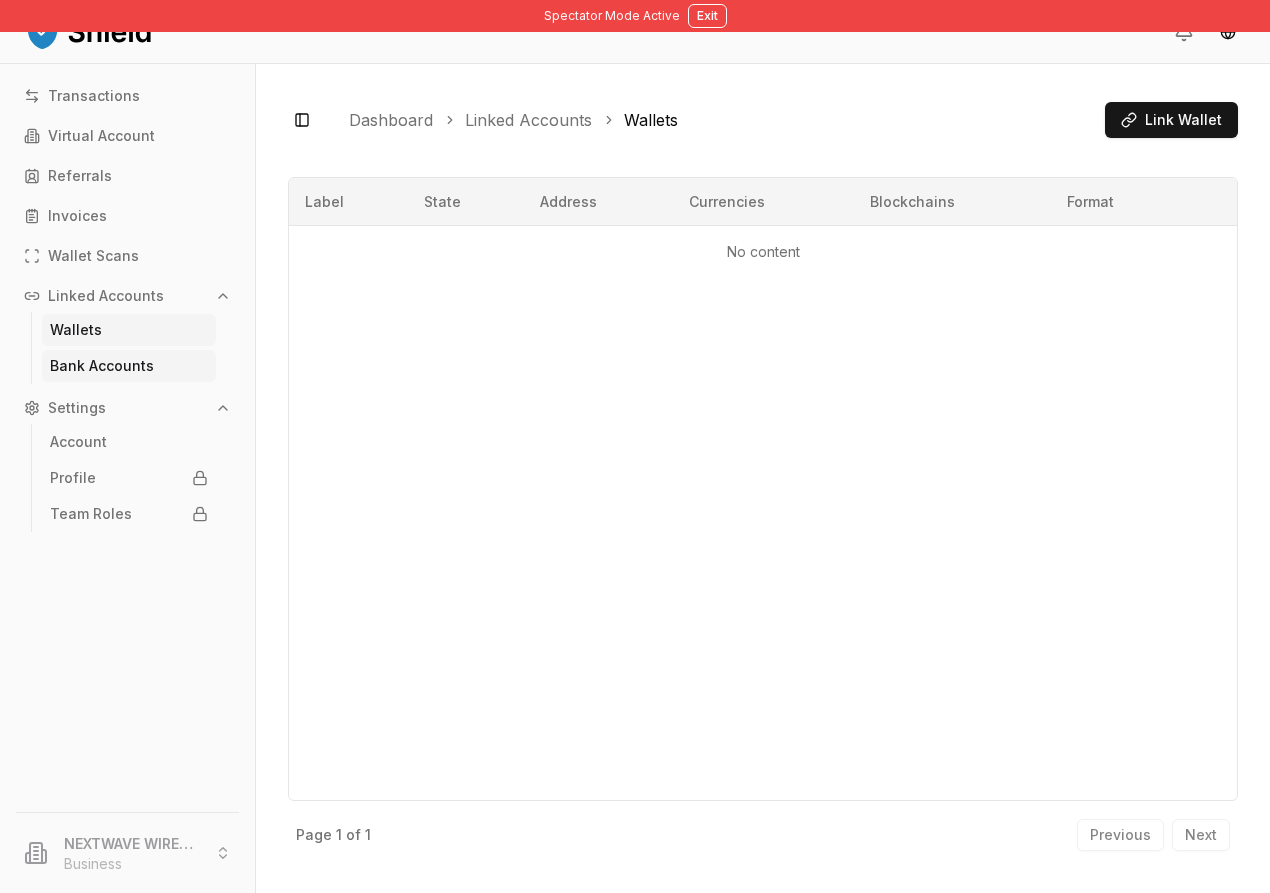 click on "Bank Accounts" at bounding box center [129, 366] 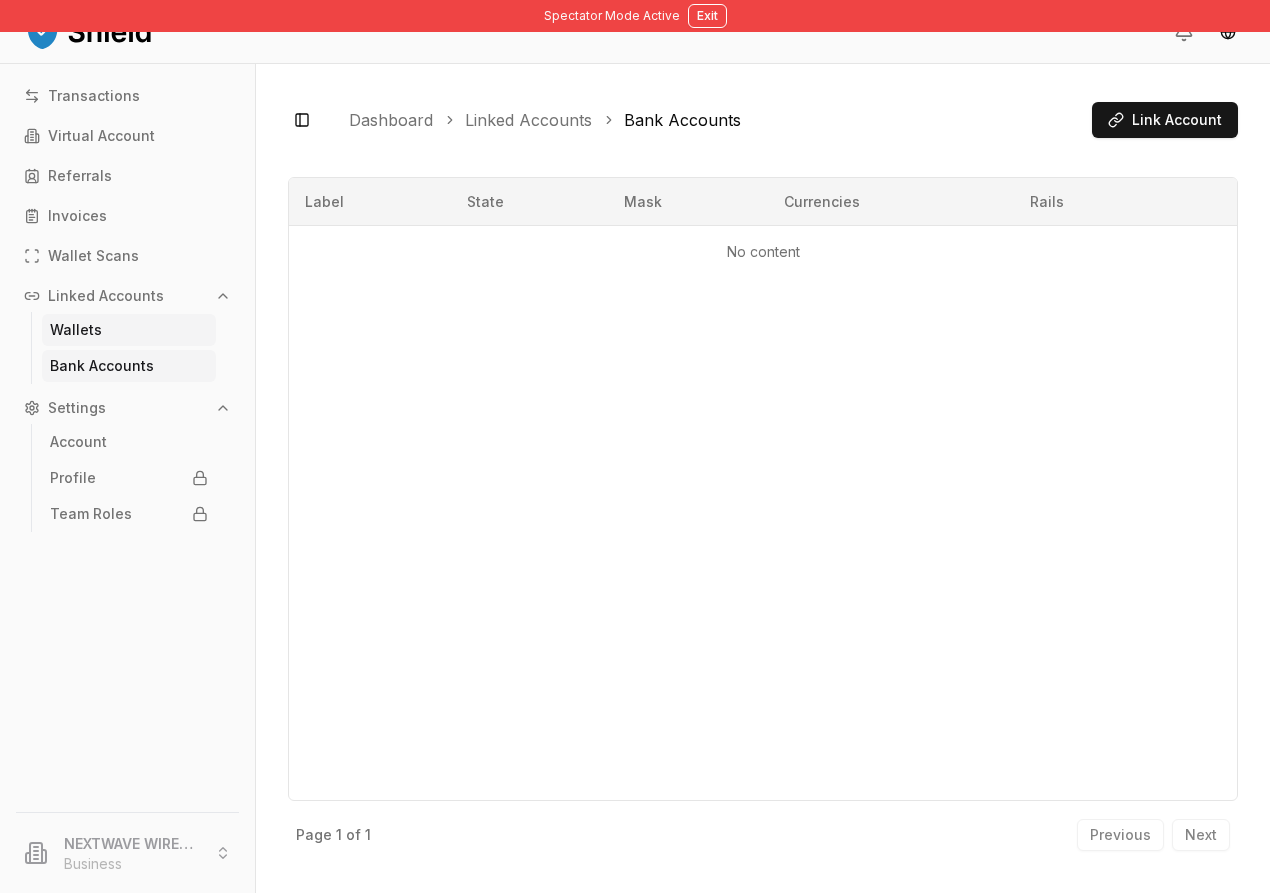click on "Wallets" at bounding box center [129, 330] 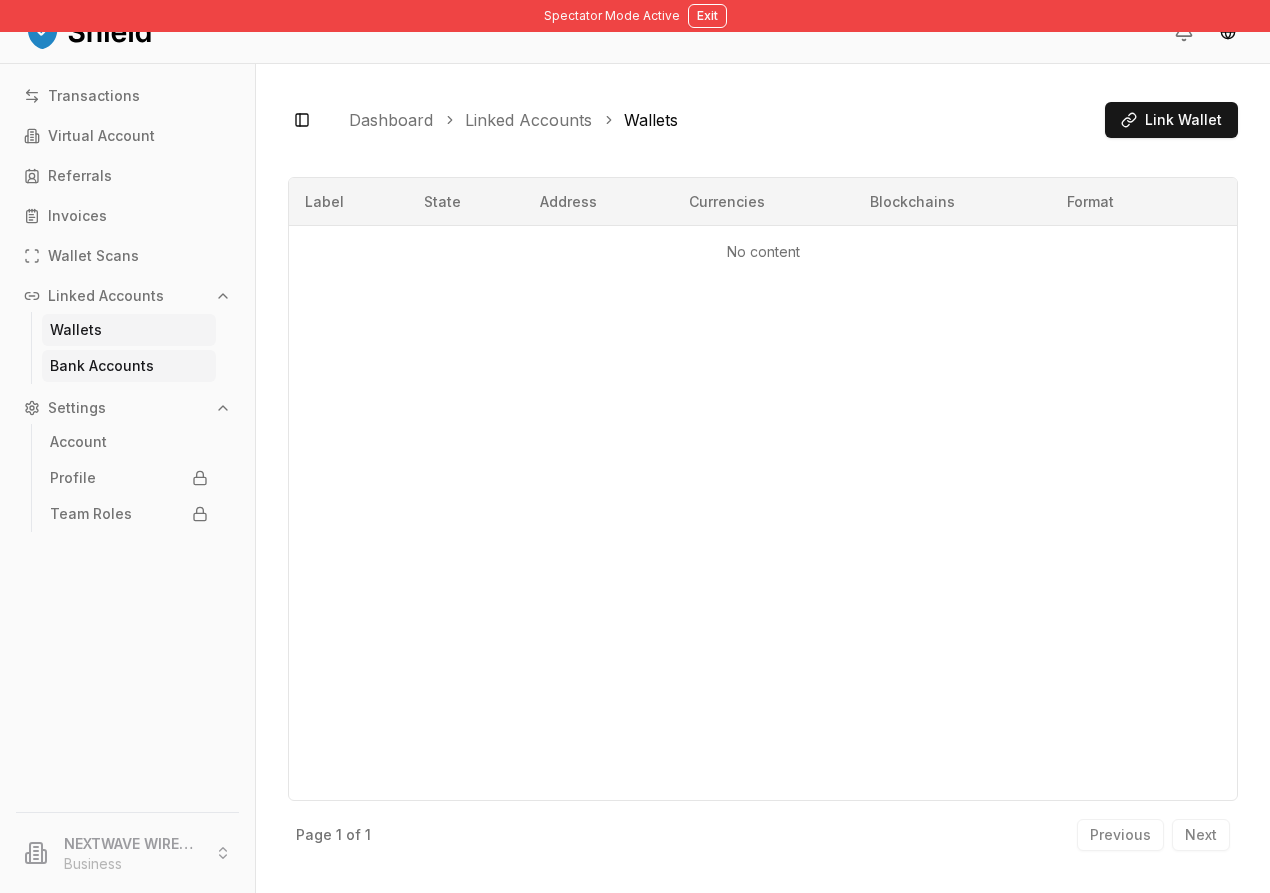 click on "Bank Accounts" at bounding box center [102, 366] 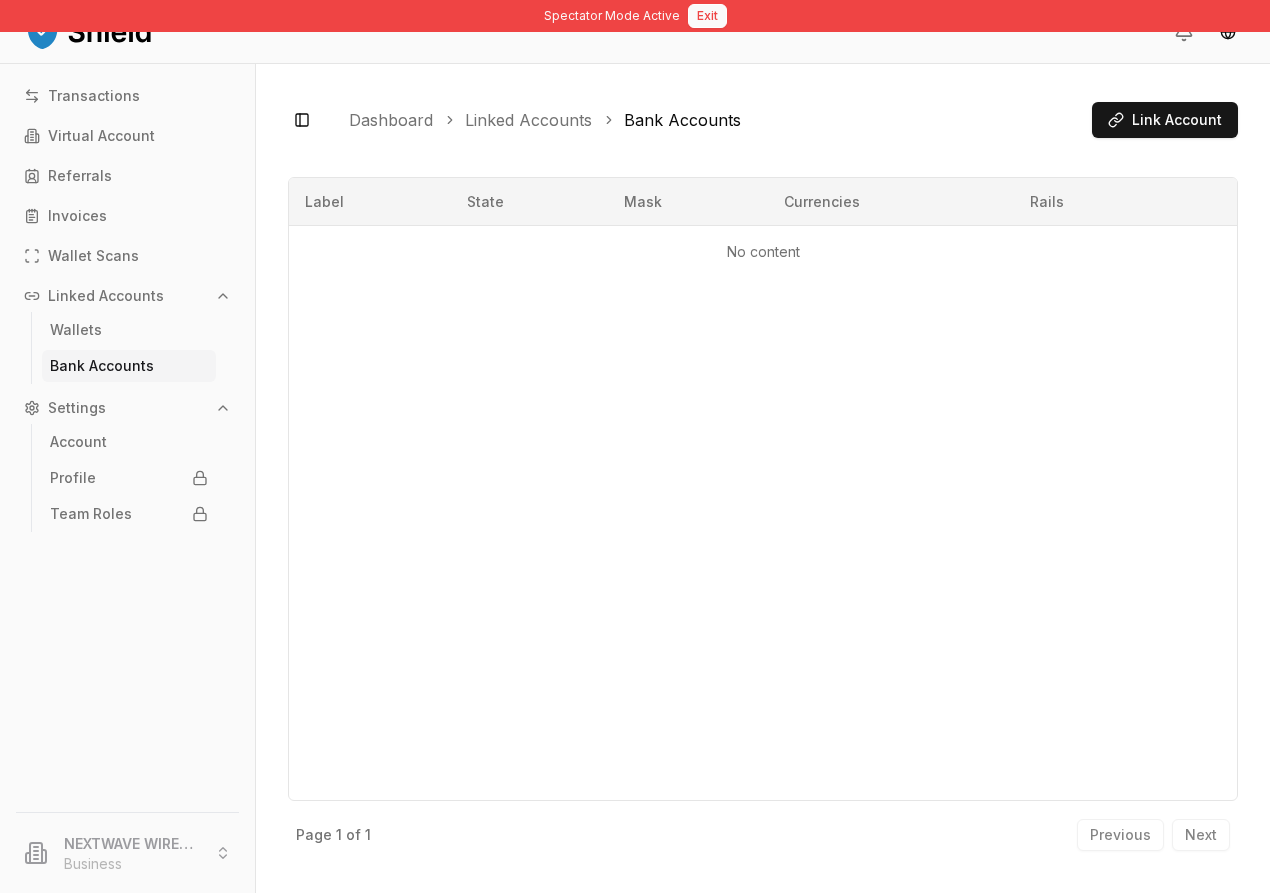 click on "Exit" at bounding box center [707, 16] 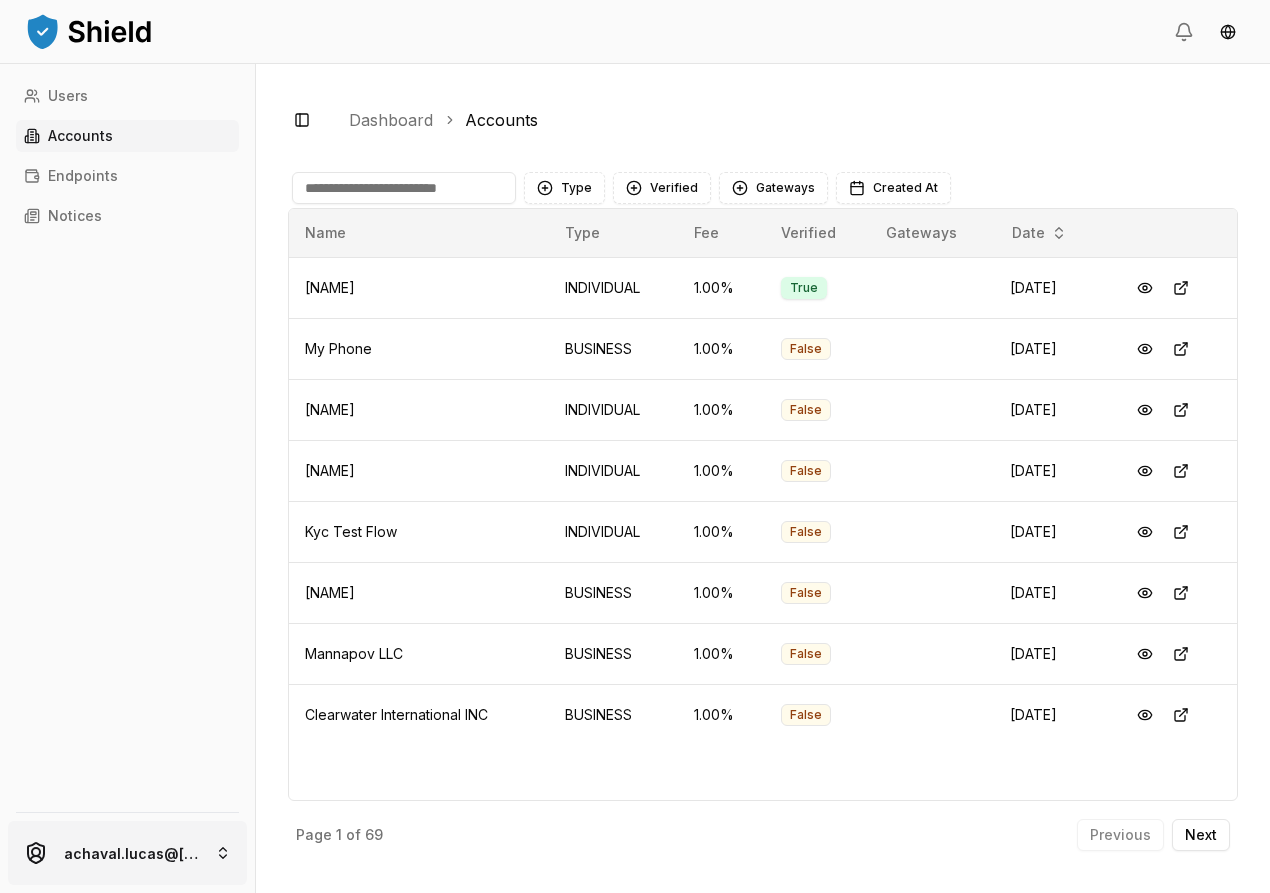 click on "Users Accounts Endpoints Notices achaval.lucas@[example.com] Toggle Sidebar Dashboard Accounts Type Verified Gateways Created At Name Type Fee Verified Gateways Date   Jorge Nicolas Vargas Jayk   INDIVIDUAL   1.00 %   True     Jul 18, 2025, 3:37 PM     My Phone   BUSINESS   1.00 %   False     Jul 18, 2025, 3:20 PM     Gordon Holfelder   INDIVIDUAL   1.00 %   False     Jul 18, 2025, 2:50 PM     Raul Morello   INDIVIDUAL   1.00 %   False     Jul 18, 2025, 1:30 PM     Kyc Test Flow   INDIVIDUAL   1.00 %   False     Jul 17, 2025, 5:40 PM     Test main Brandon   BUSINESS   1.00 %   False     Jul 17, 2025, 5:28 PM     Mannapov LLC   BUSINESS   1.00 %   False     Jul 17, 2025, 12:41 PM     Clearwater International INC   BUSINESS   1.00 %   False     Jul 16, 2025, 6:04 PM   Page 1 of 69 Previous Next 0" at bounding box center (635, 446) 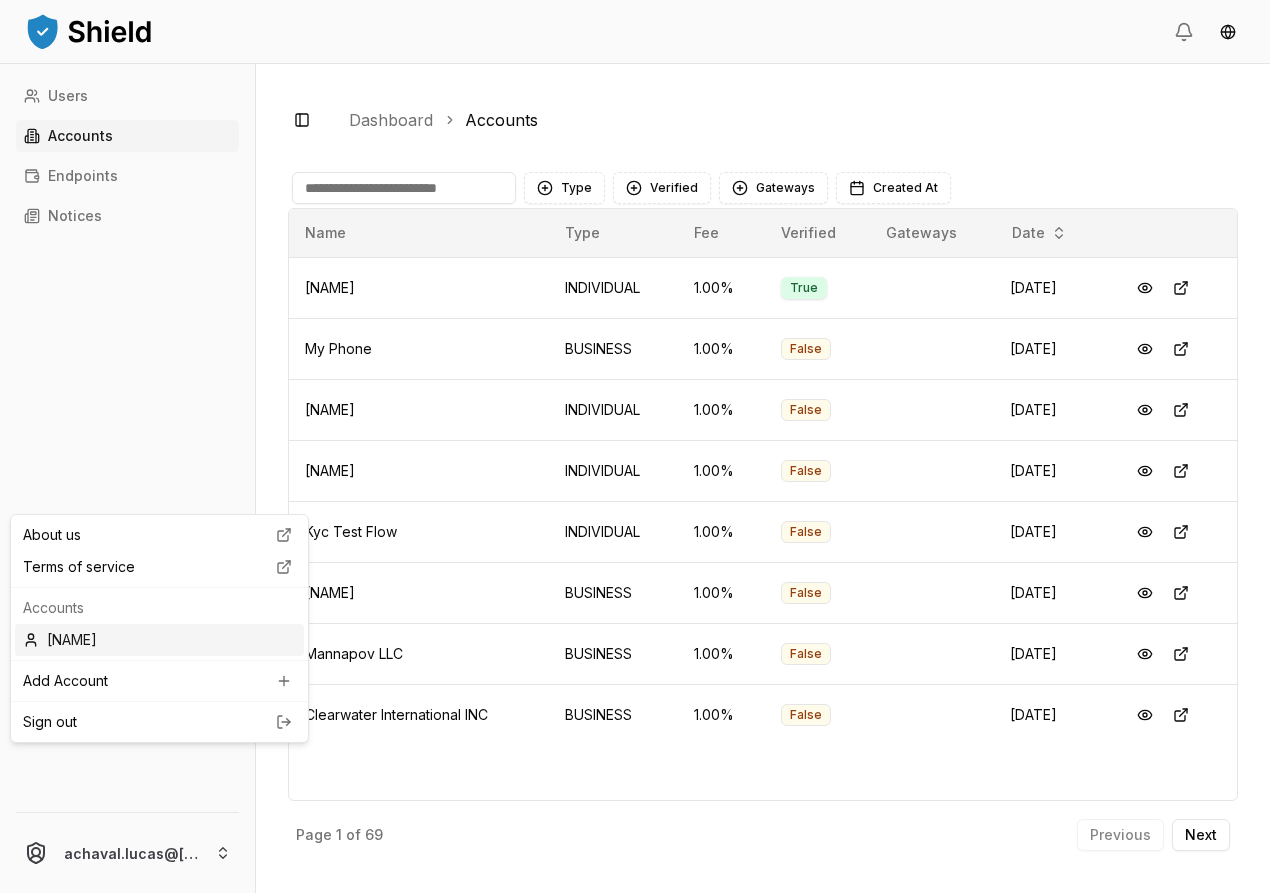 click on "[NAME]" at bounding box center [159, 640] 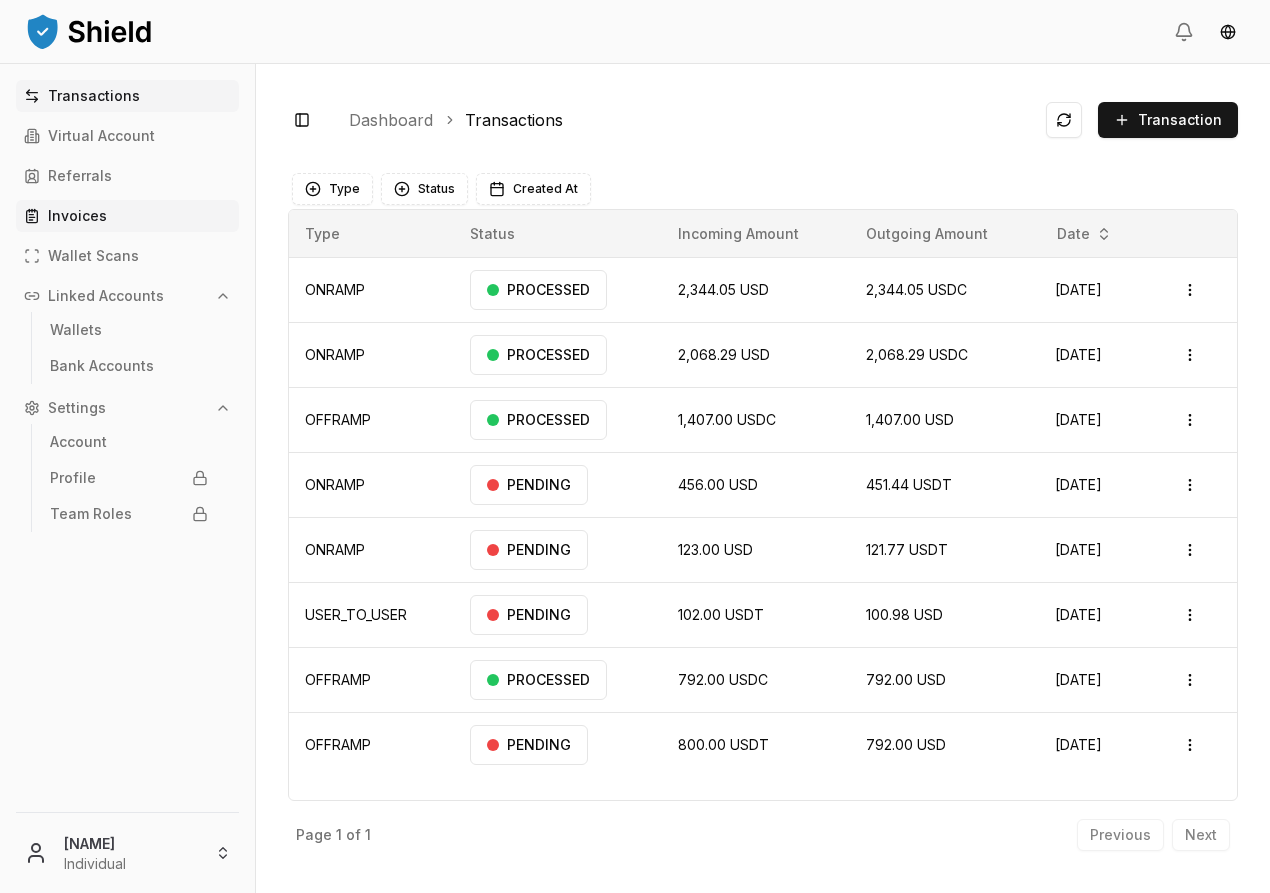 click on "Invoices" at bounding box center (77, 216) 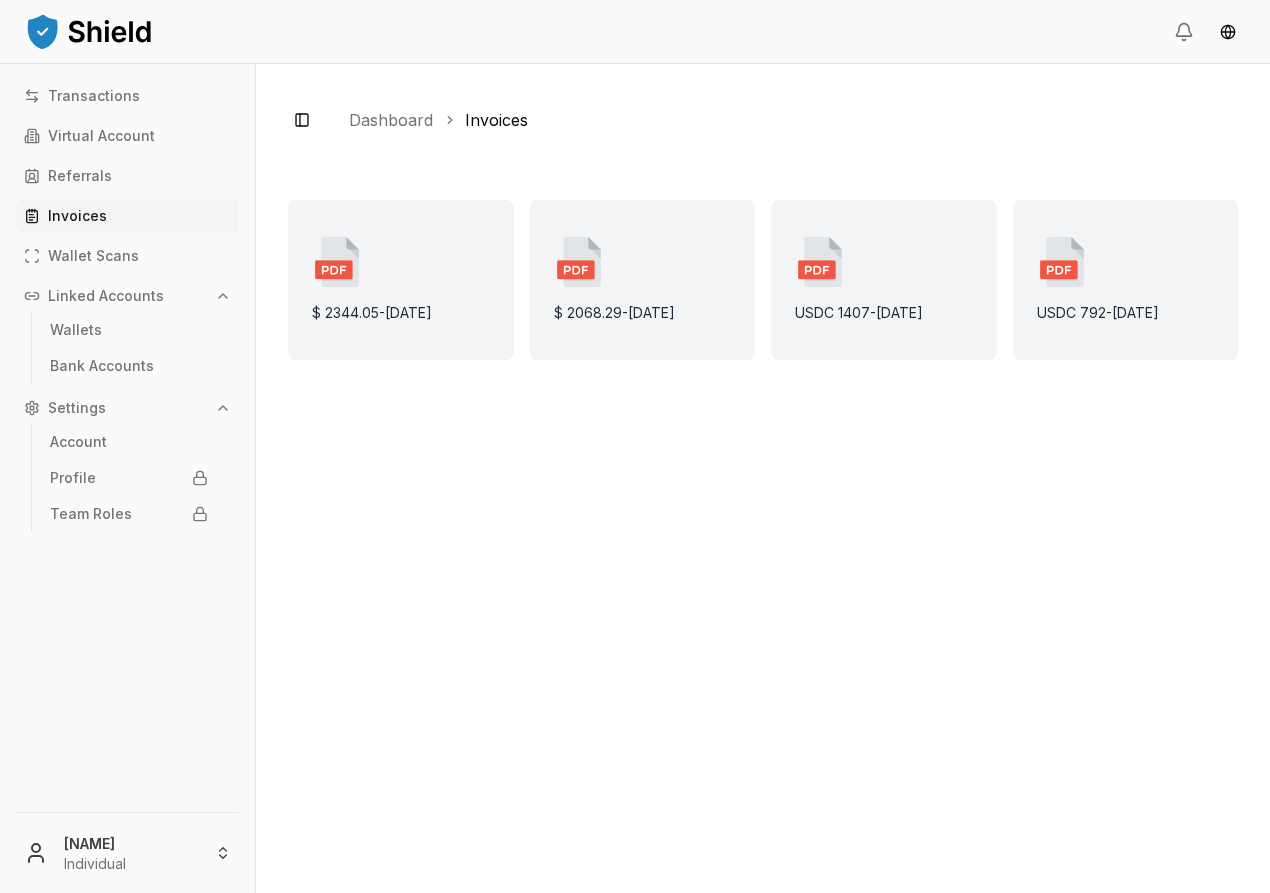 click on "$   2344.05  -  [DATE]" at bounding box center (401, 280) 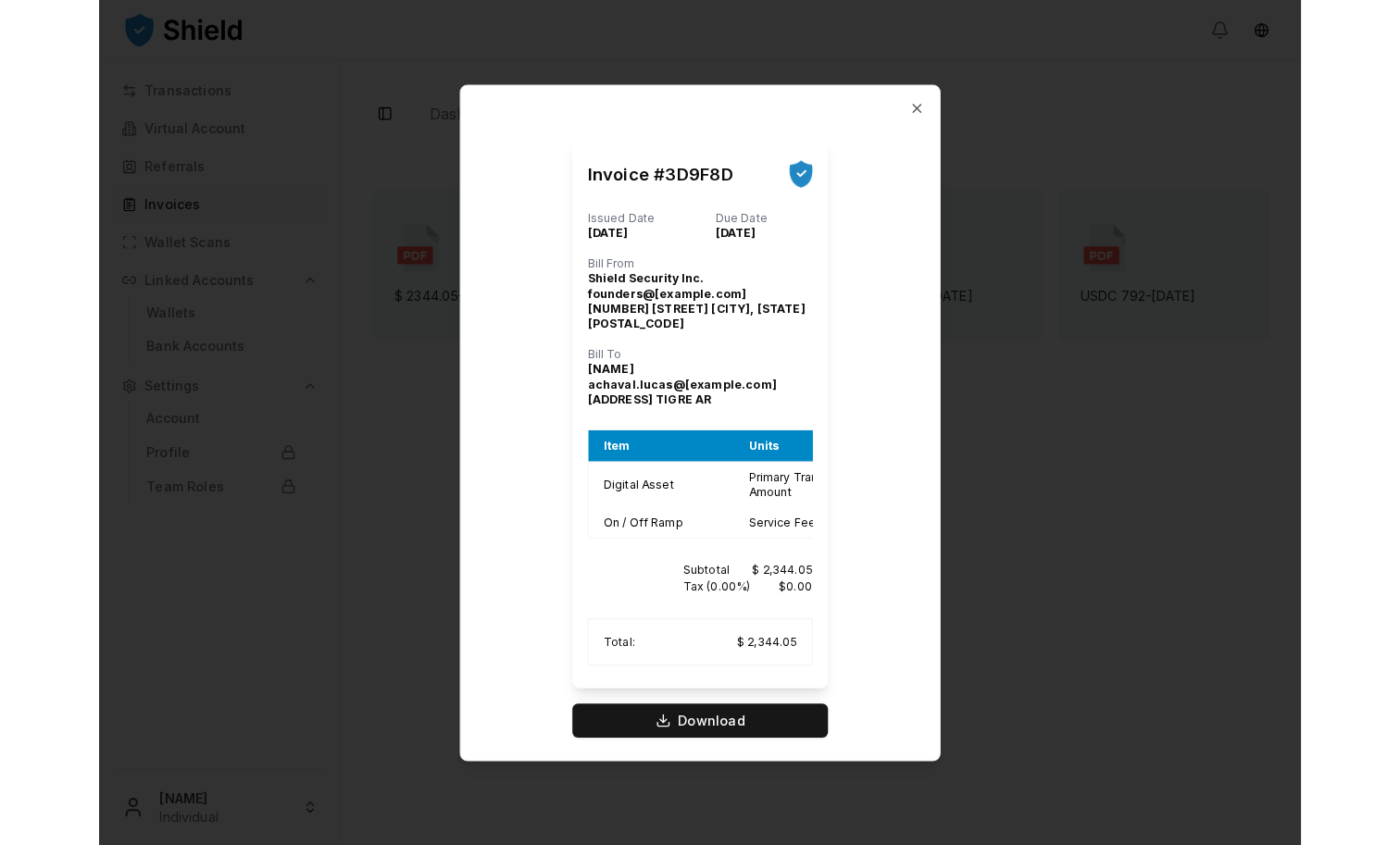 scroll, scrollTop: 210, scrollLeft: 0, axis: vertical 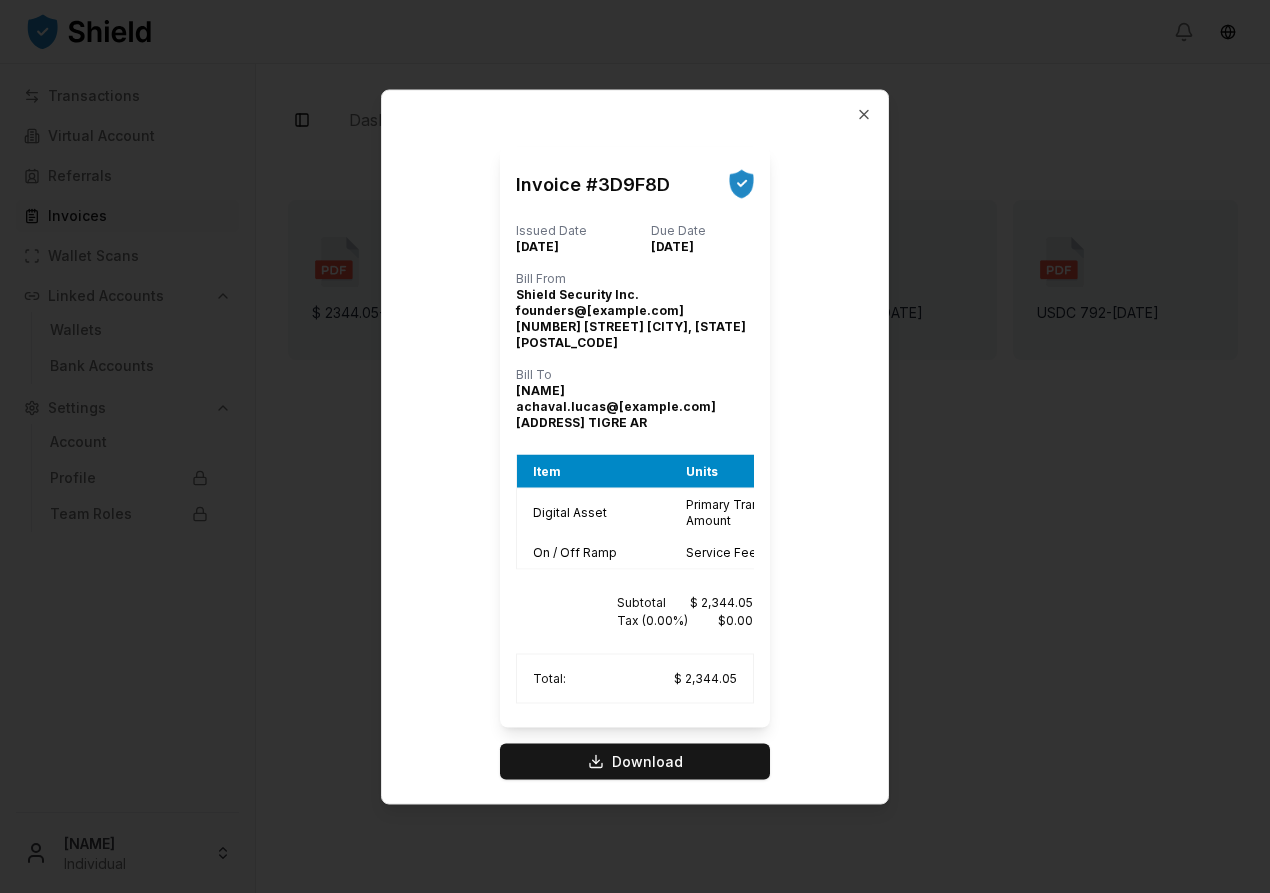 type 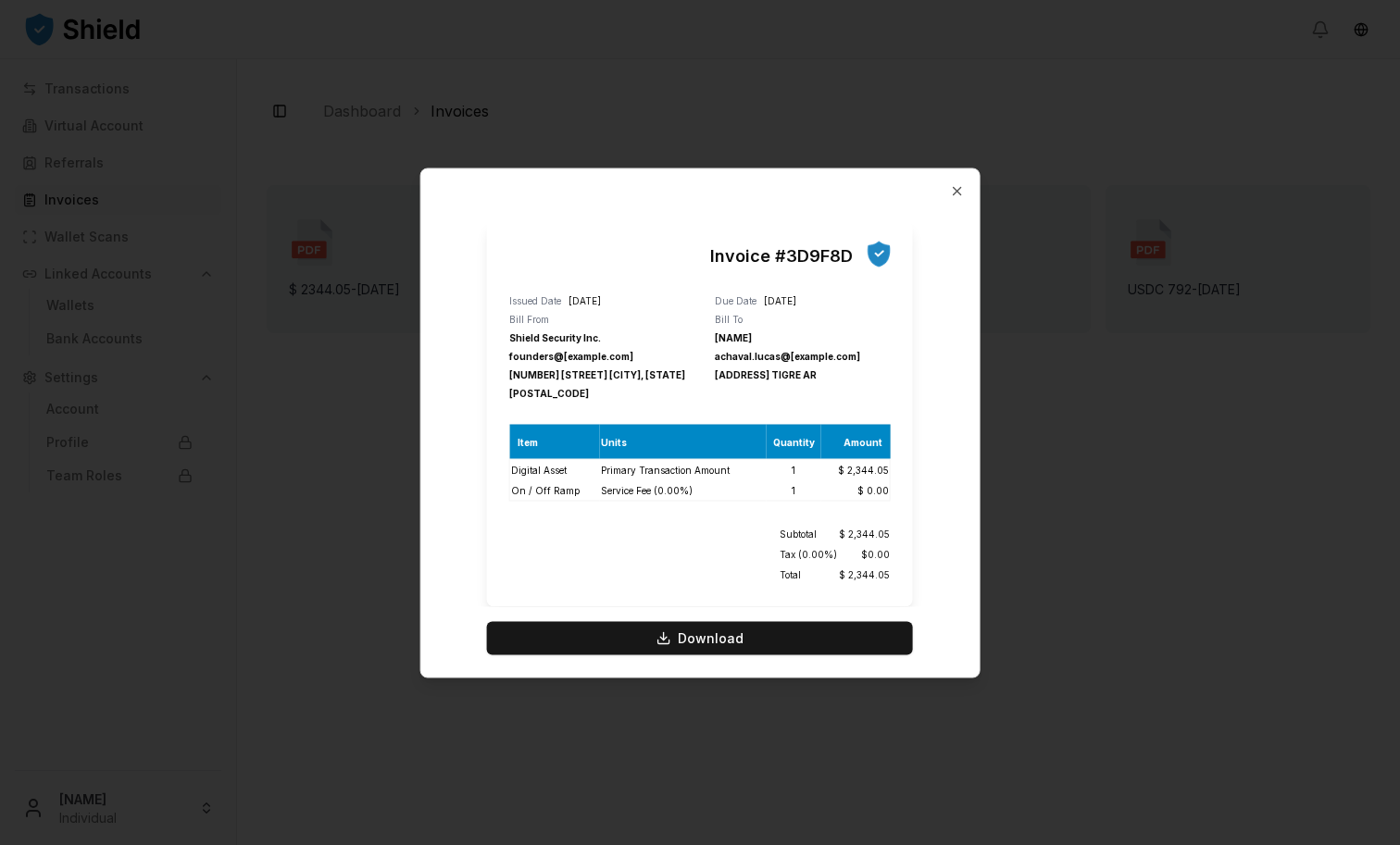 scroll, scrollTop: 0, scrollLeft: 0, axis: both 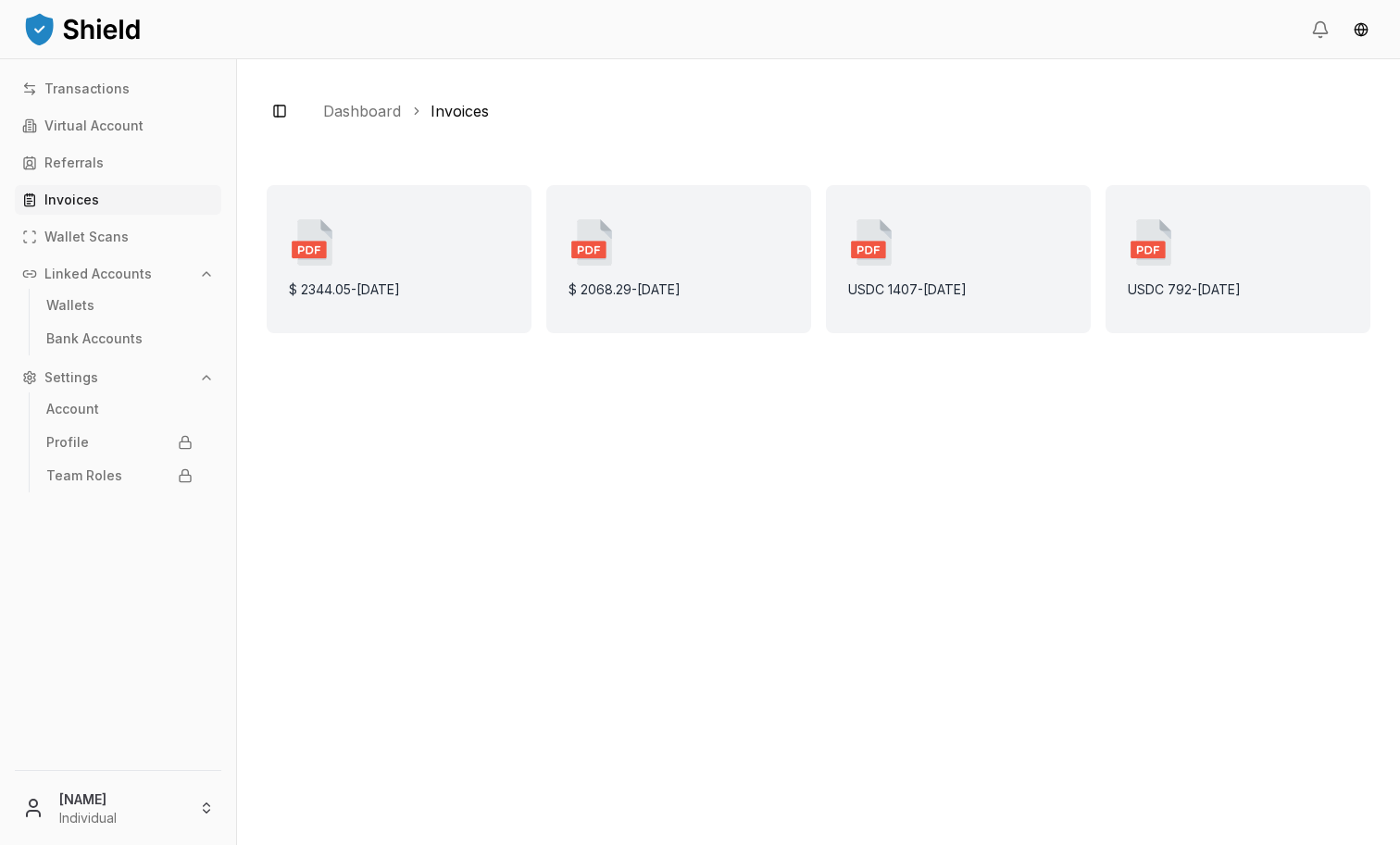 type on "track" 